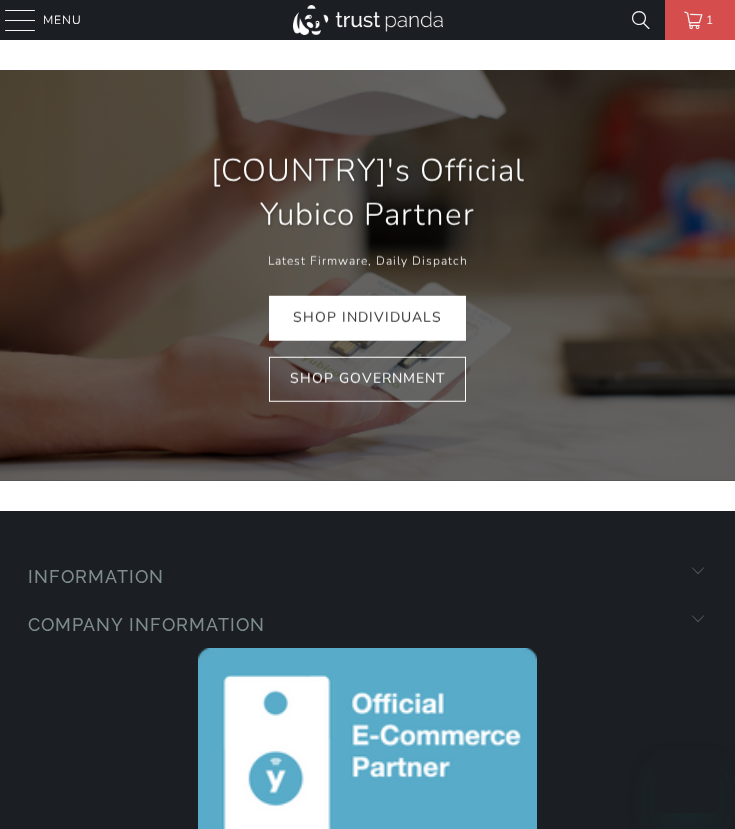 scroll, scrollTop: 0, scrollLeft: 0, axis: both 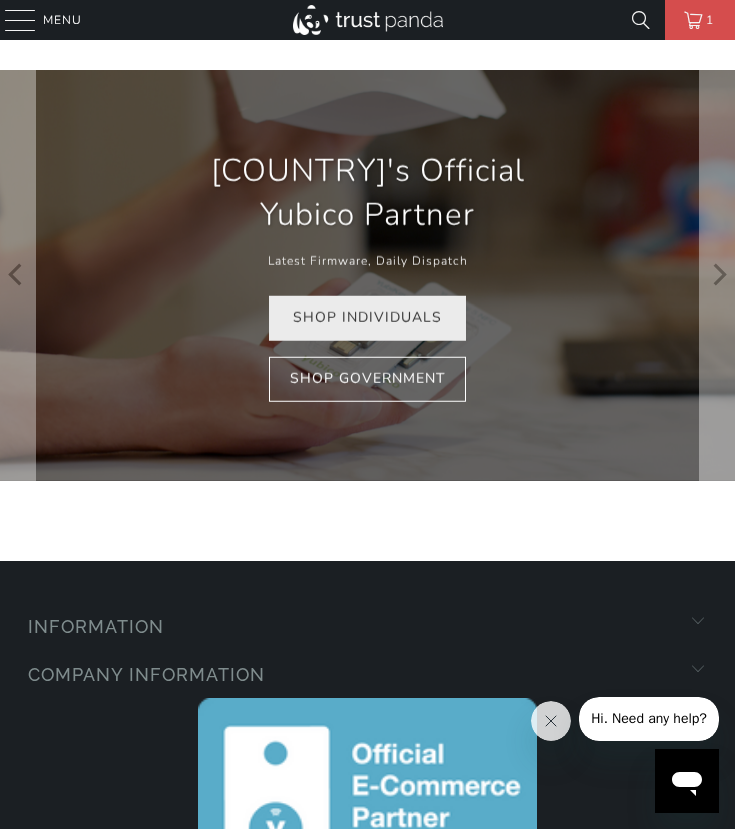 click on "Shop Individuals" at bounding box center [367, 318] 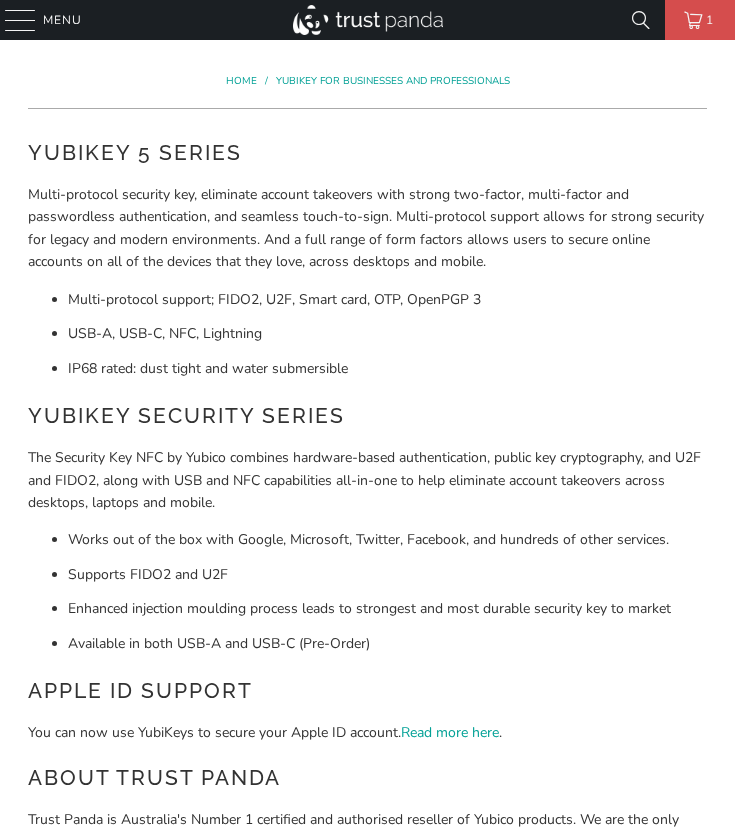 scroll, scrollTop: 0, scrollLeft: 0, axis: both 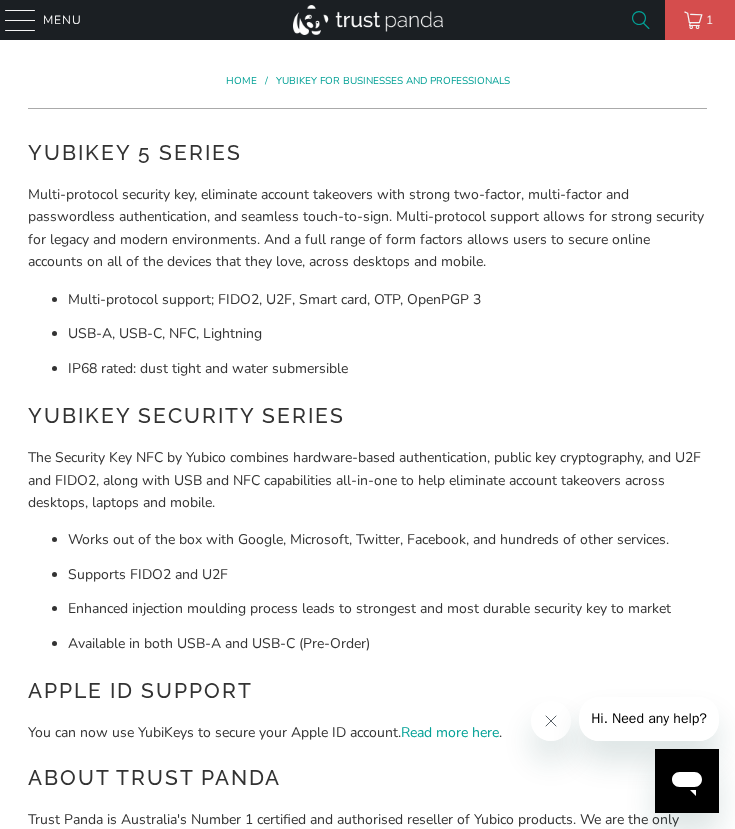 click at bounding box center (641, 20) 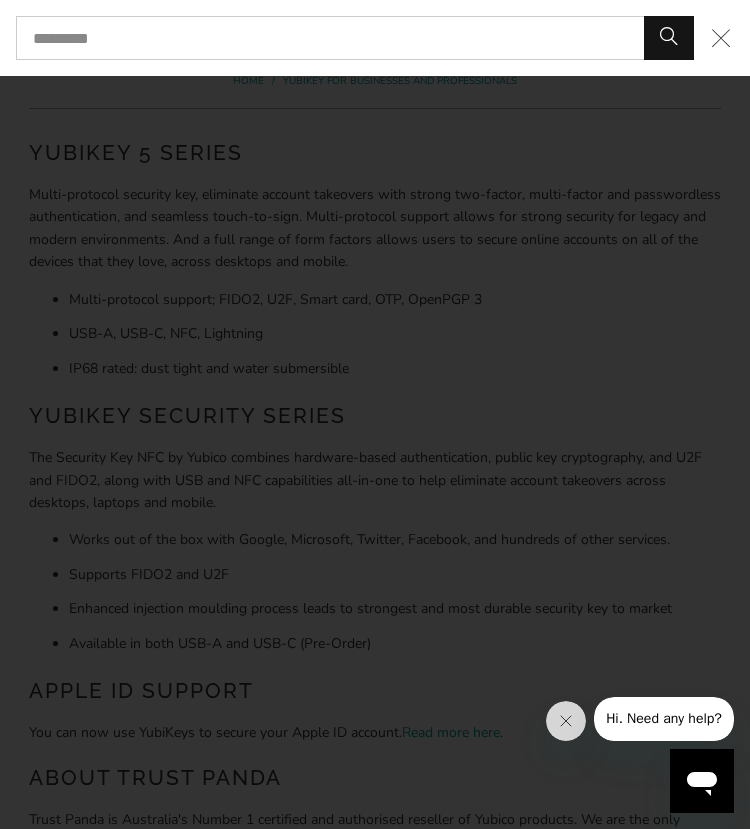click at bounding box center [355, 38] 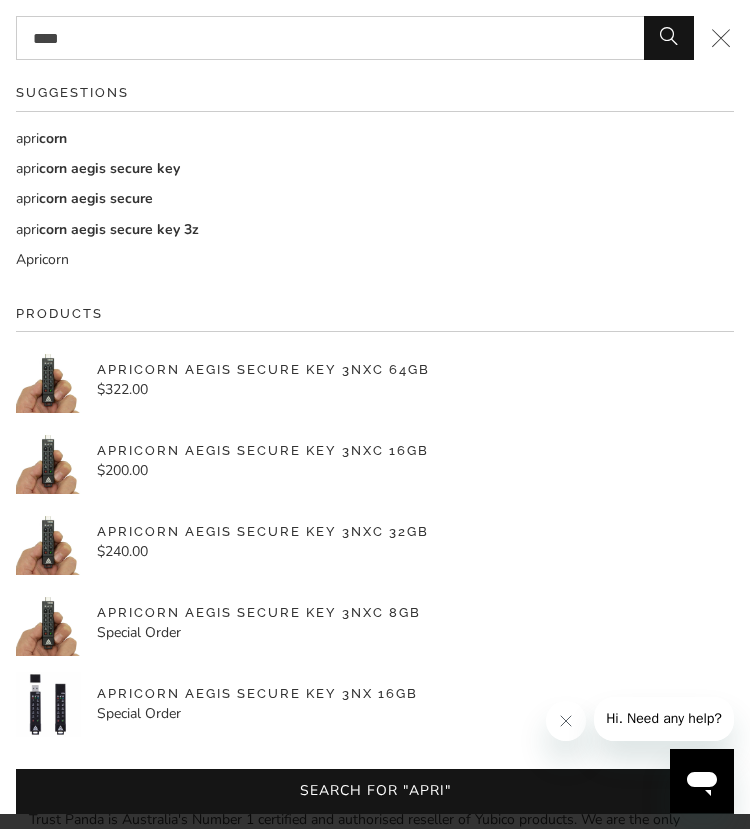 type on "****" 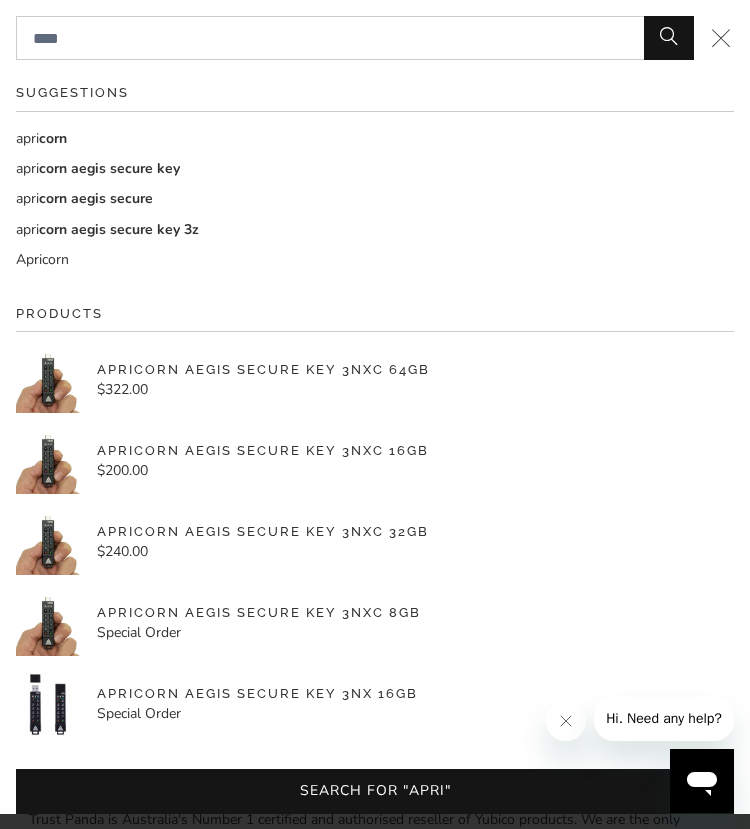 click on "corn aegis secure key" at bounding box center (109, 168) 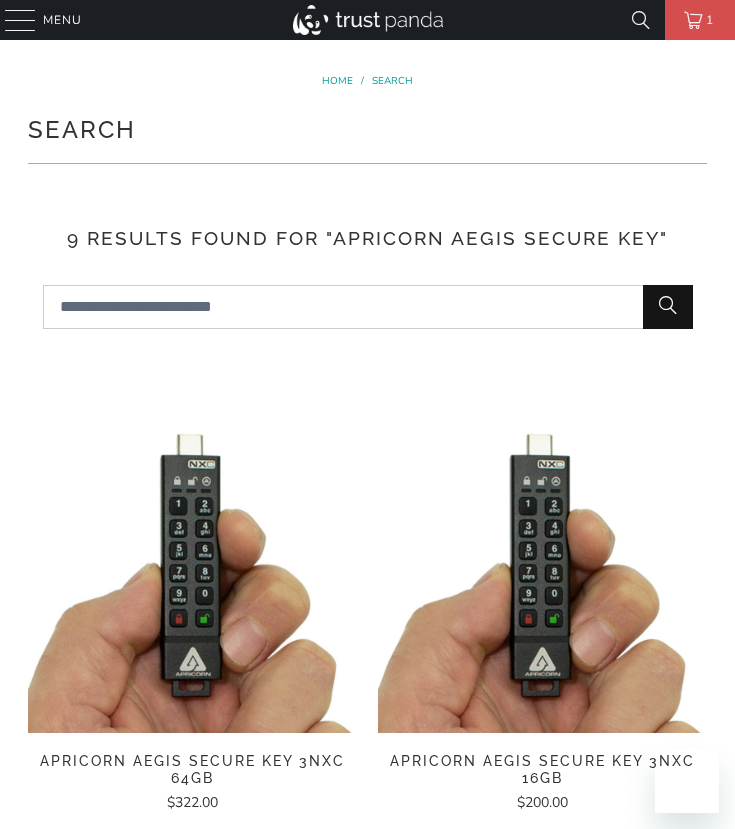 scroll, scrollTop: 0, scrollLeft: 0, axis: both 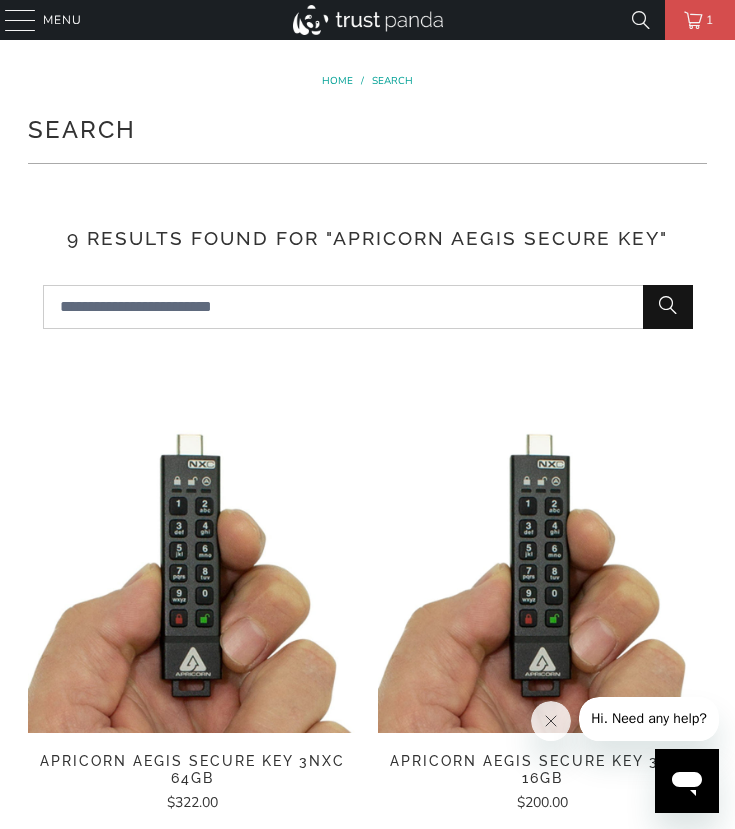 click at bounding box center [542, 568] 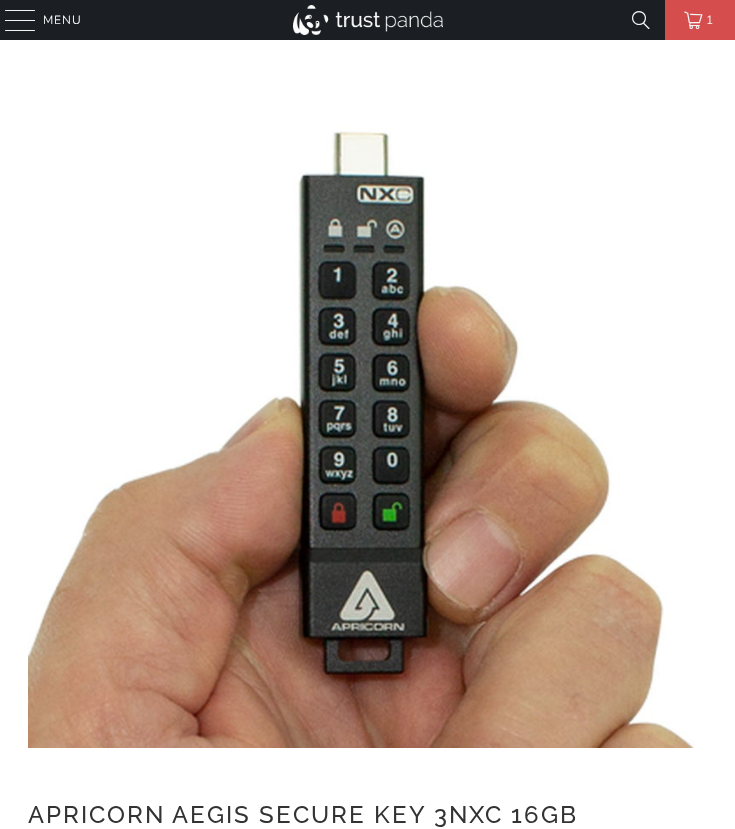 scroll, scrollTop: 0, scrollLeft: 0, axis: both 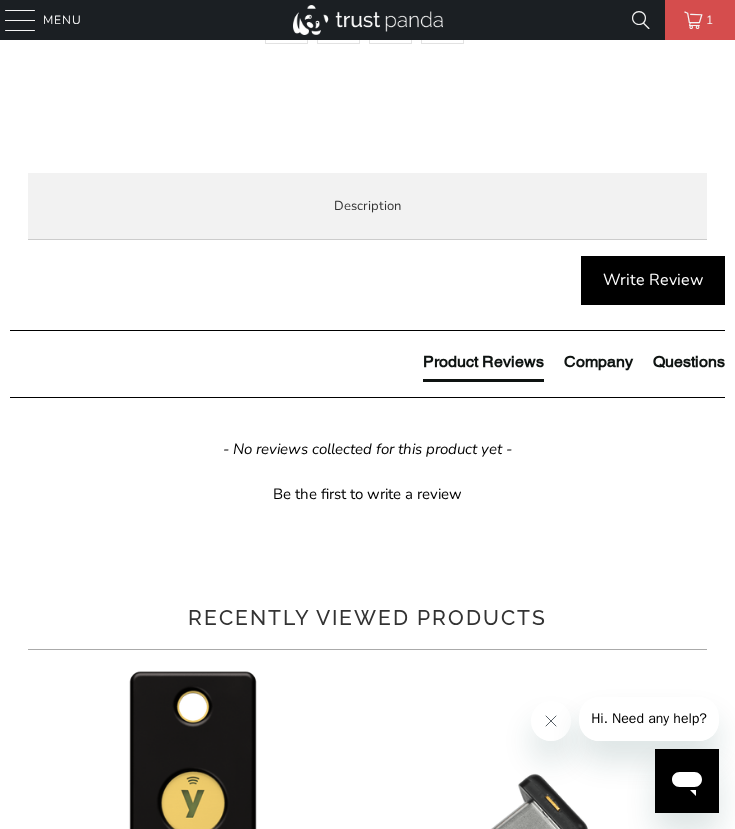 click on "Overview                                                                        Specifications                                                                        Enterprise and Government                                                                        Local Service & Support                                                                                                                                                                                                                                               Overview
Apicorn Aegis Secure Key 3NXC Flash Drive
Product Features" at bounding box center [0, 0] 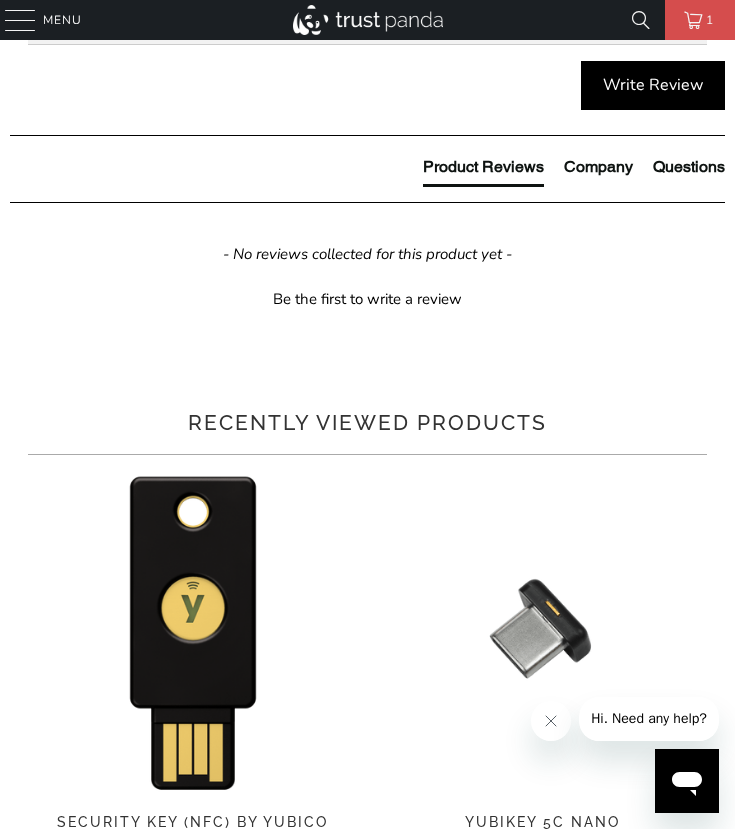 scroll, scrollTop: 1500, scrollLeft: 0, axis: vertical 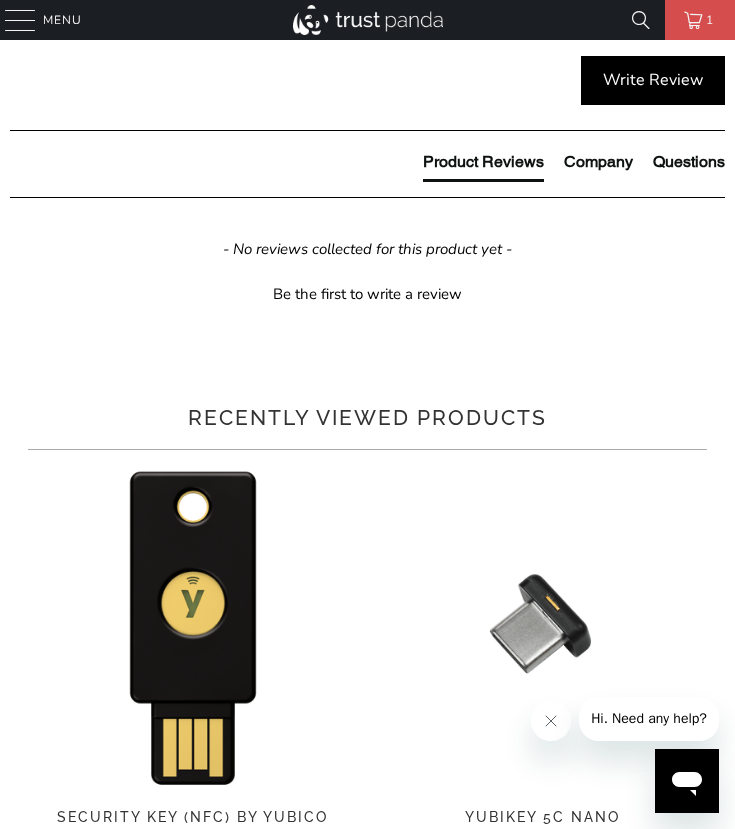 click on "Overview                                                                        Specifications                                                                        Enterprise and Government                                                                        Local Service & Support                                                                                                                                                                                                                                               Overview
Apicorn Aegis Secure Key 3NXC Flash Drive
Product Features
Specifications" at bounding box center (0, 0) 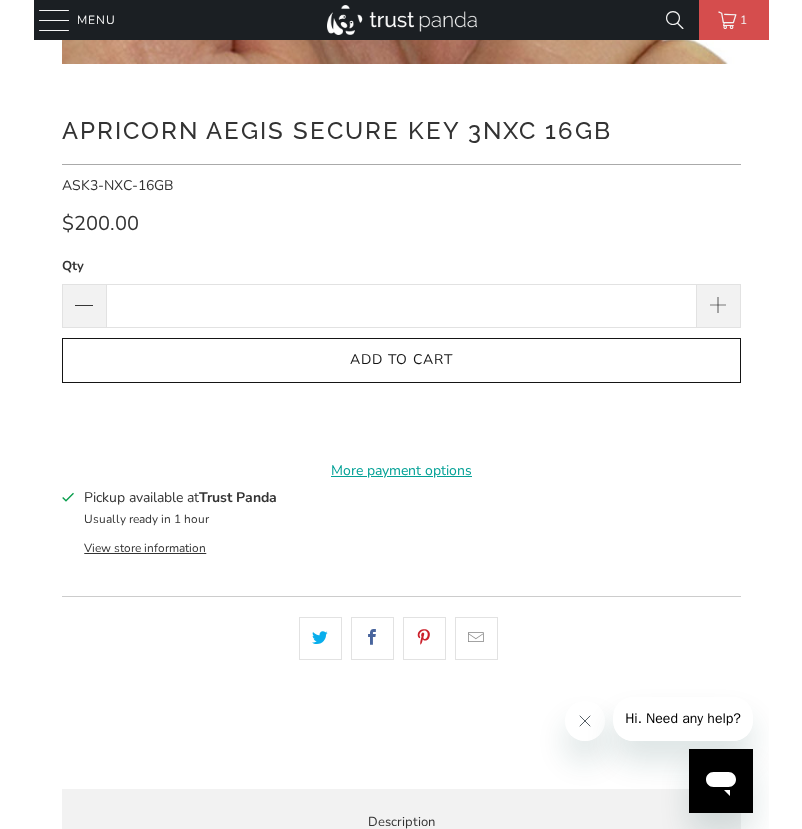 scroll, scrollTop: 700, scrollLeft: 0, axis: vertical 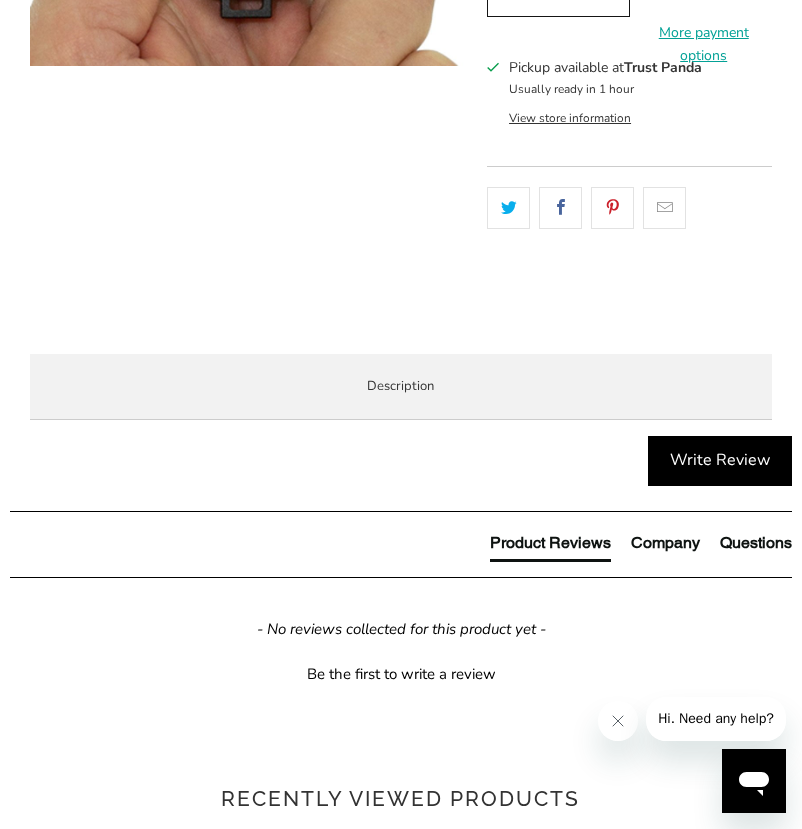 click on "Local Service & Support" at bounding box center (0, 0) 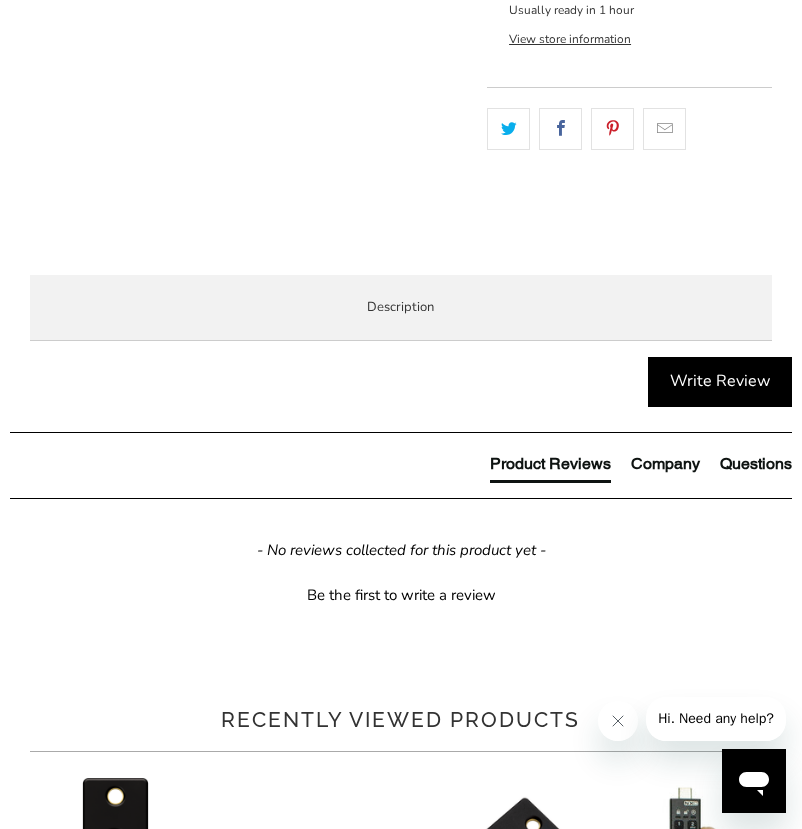 scroll, scrollTop: 900, scrollLeft: 0, axis: vertical 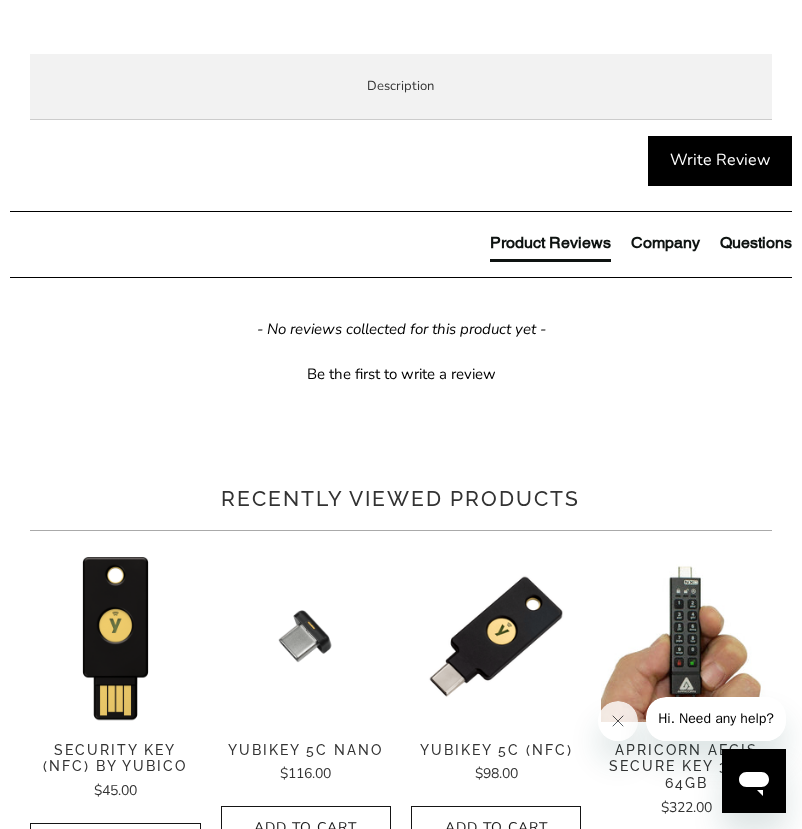 click at bounding box center [248, -317] 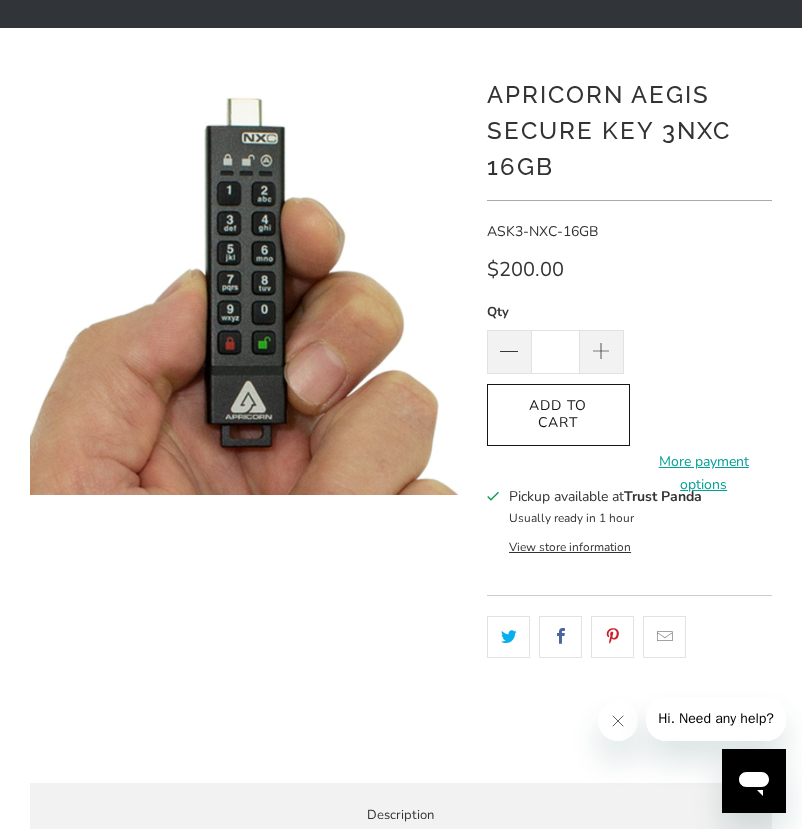scroll, scrollTop: 0, scrollLeft: 0, axis: both 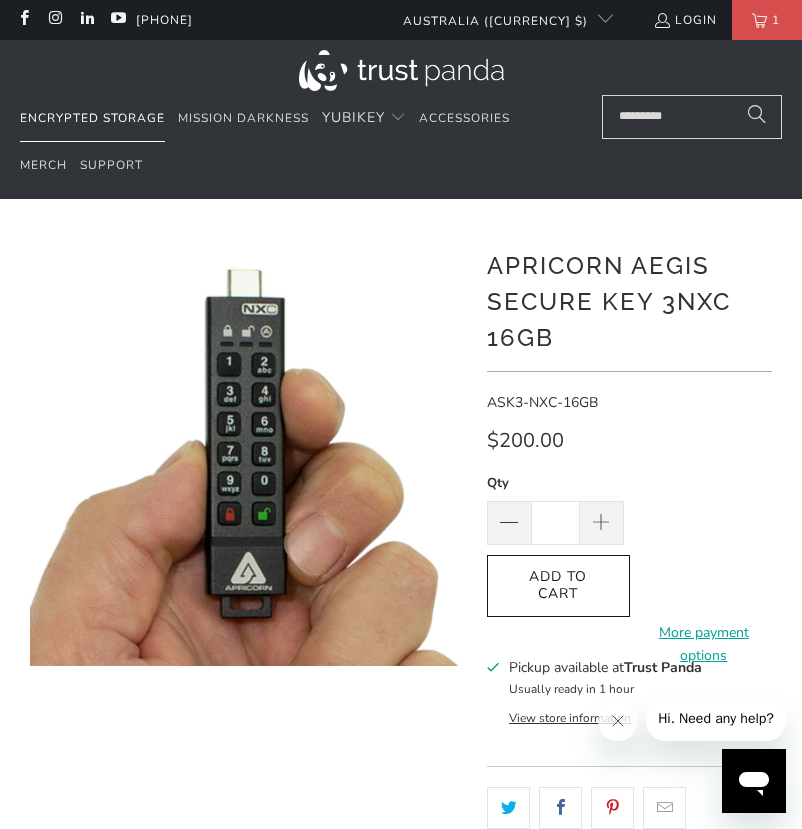 click on "Encrypted Storage" at bounding box center (92, 118) 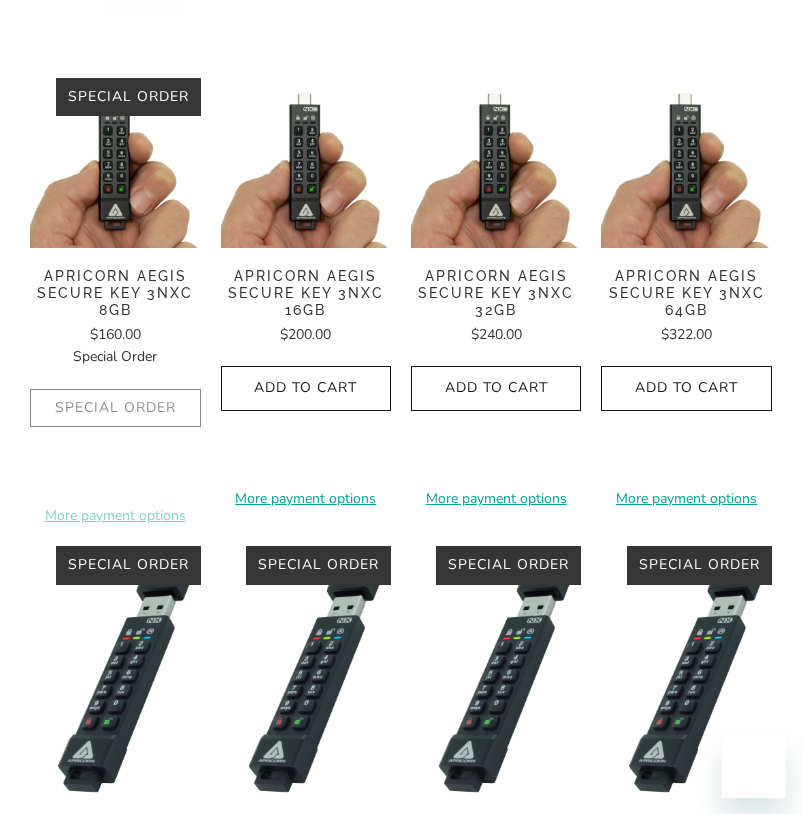 scroll, scrollTop: 200, scrollLeft: 0, axis: vertical 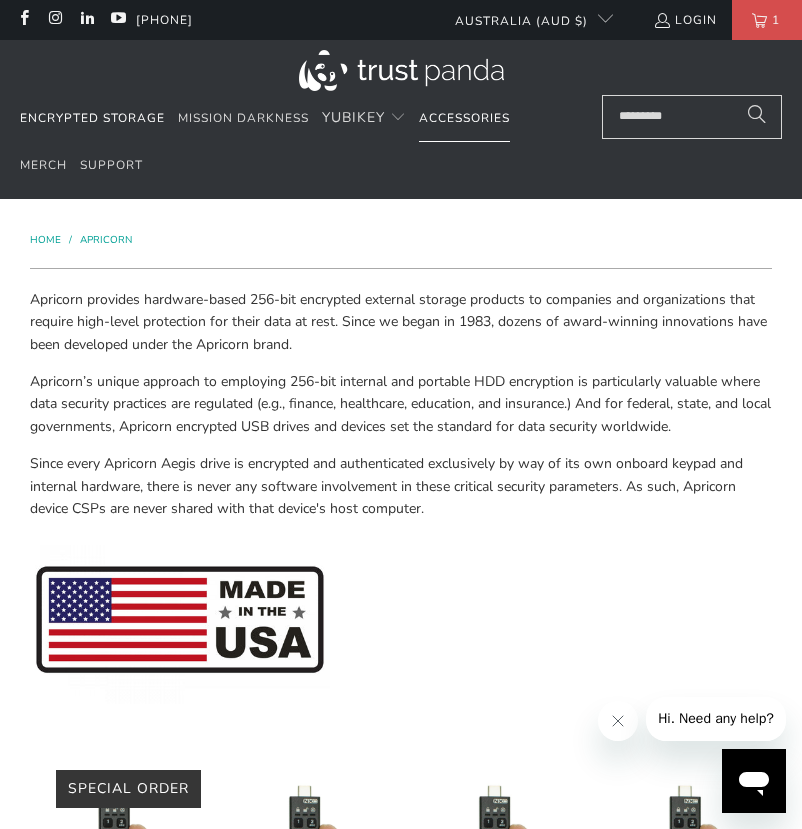 click on "Accessories" at bounding box center (464, 118) 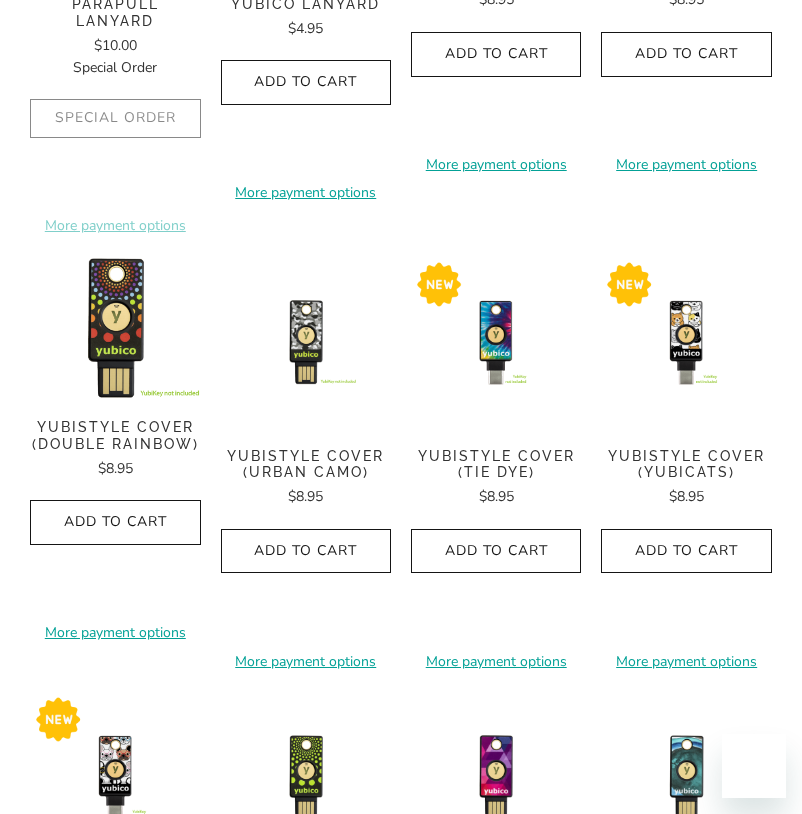 scroll, scrollTop: 1200, scrollLeft: 0, axis: vertical 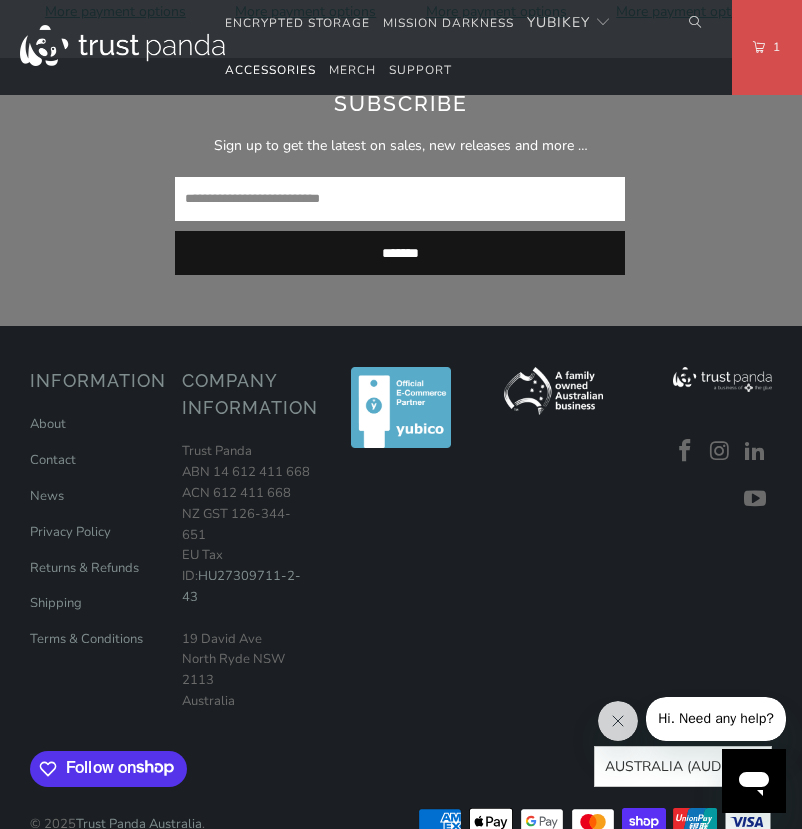 click on "Subscribe
Sign up to get the latest on sales, new releases and more …
*******" at bounding box center [401, 192] 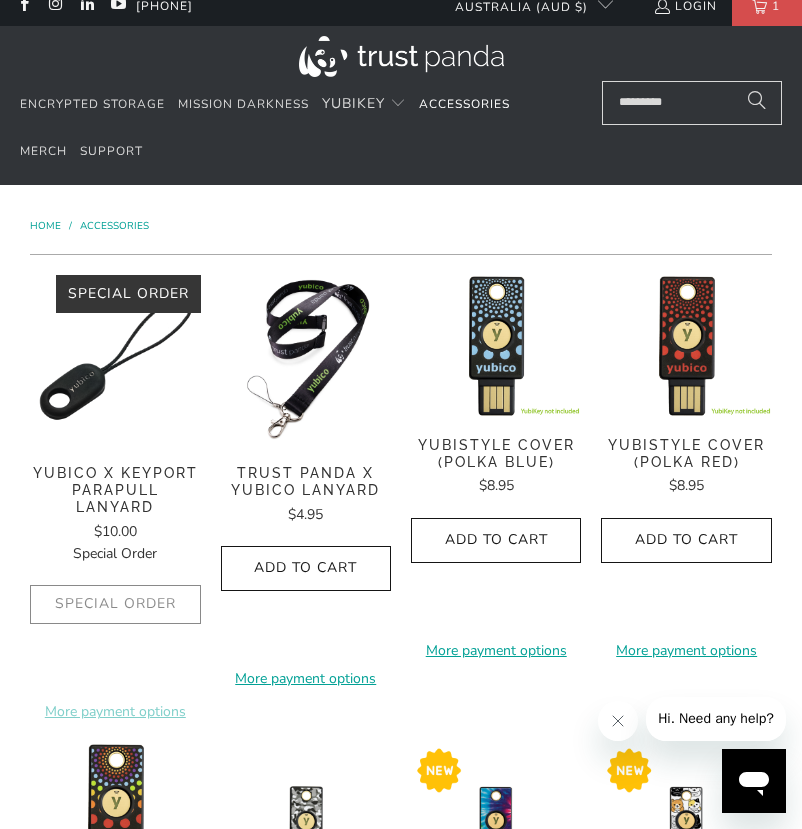 scroll, scrollTop: 0, scrollLeft: 0, axis: both 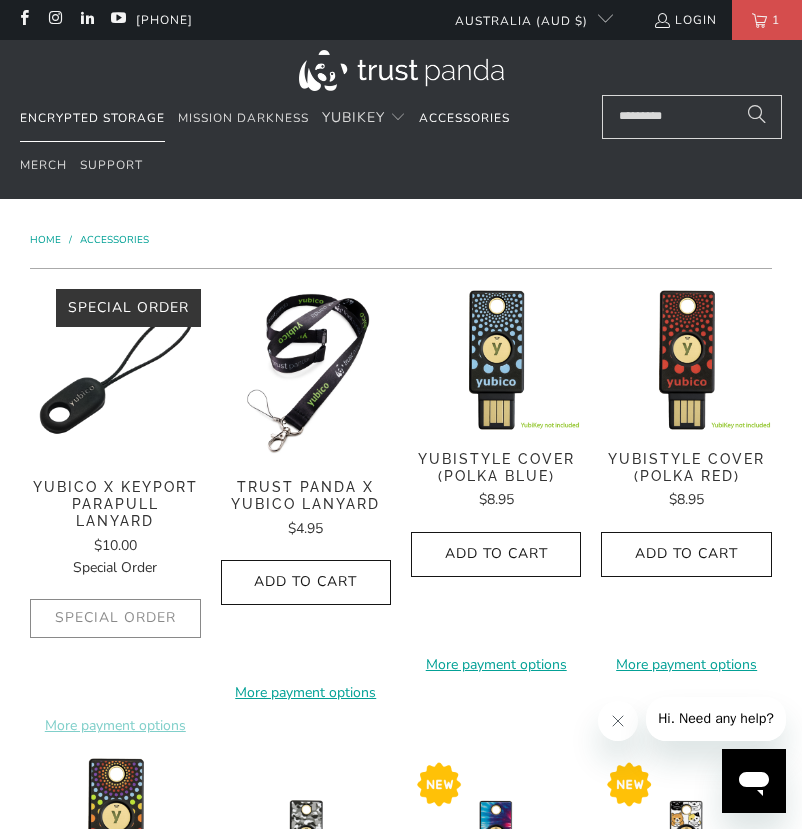 click on "Encrypted Storage" at bounding box center [92, 118] 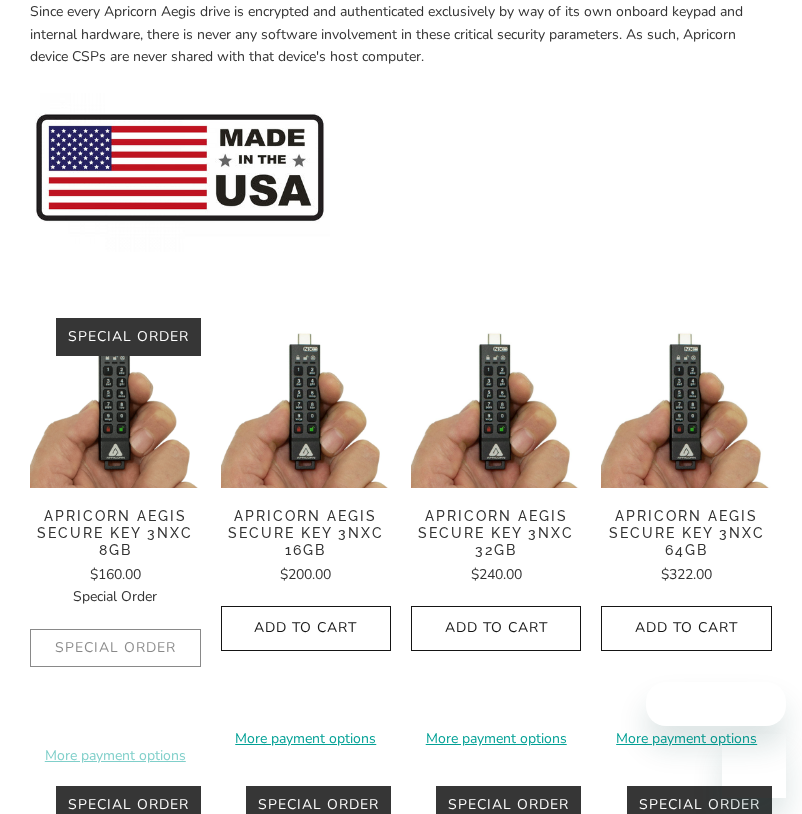 scroll, scrollTop: 500, scrollLeft: 0, axis: vertical 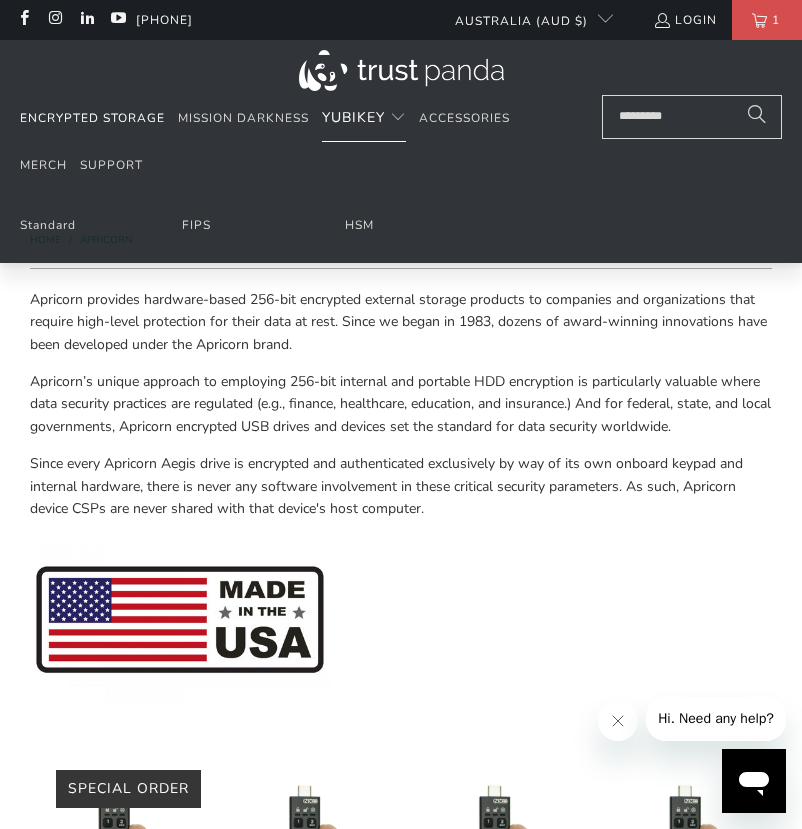 click on "YubiKey" at bounding box center [353, 117] 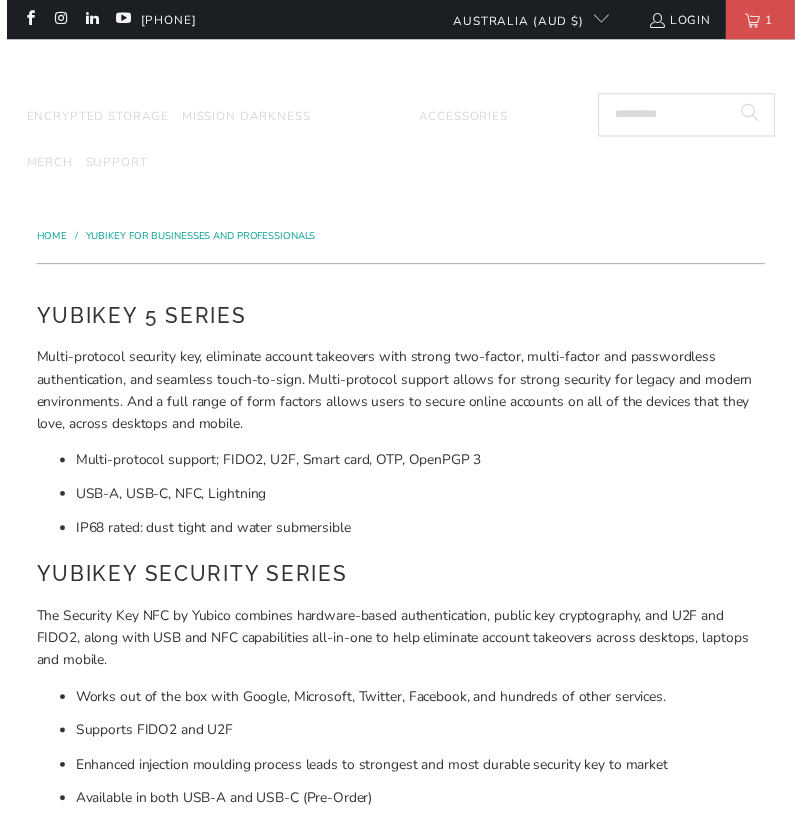 scroll, scrollTop: 0, scrollLeft: 0, axis: both 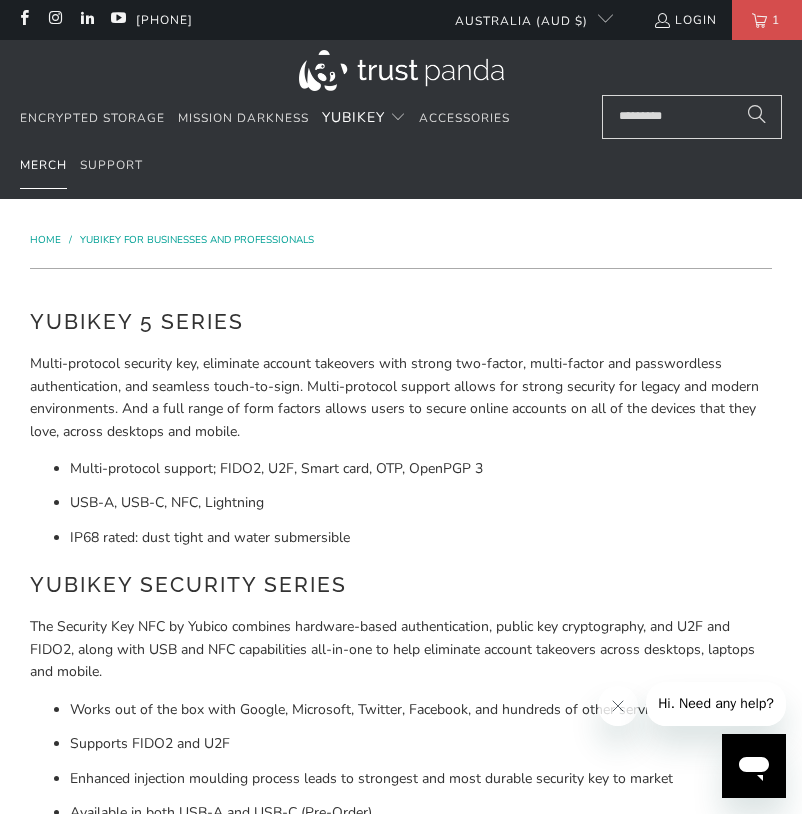 click on "Merch" at bounding box center (43, 165) 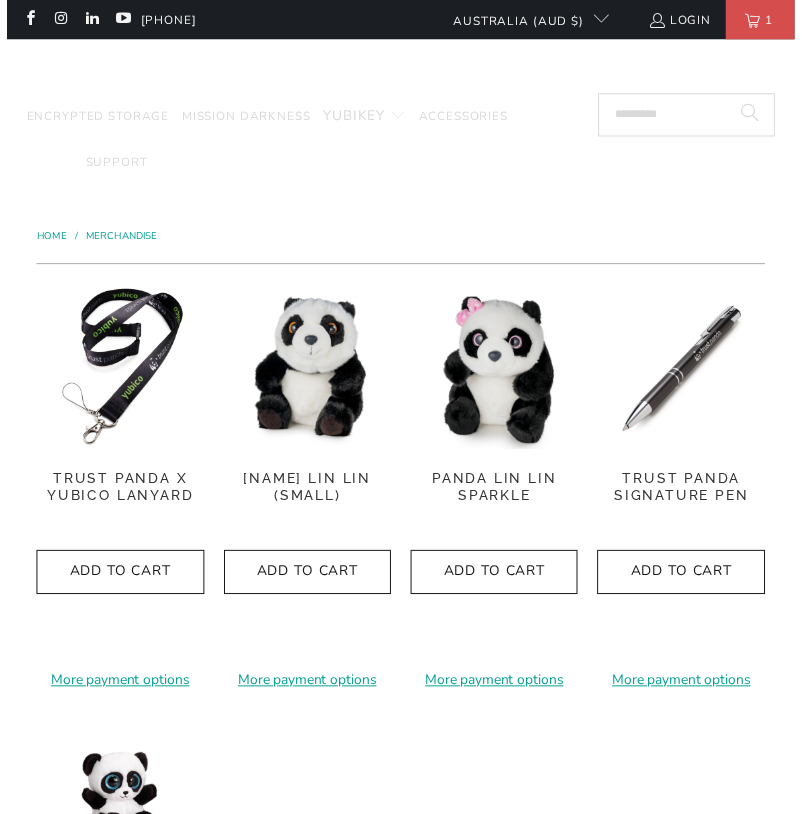 scroll, scrollTop: 0, scrollLeft: 0, axis: both 